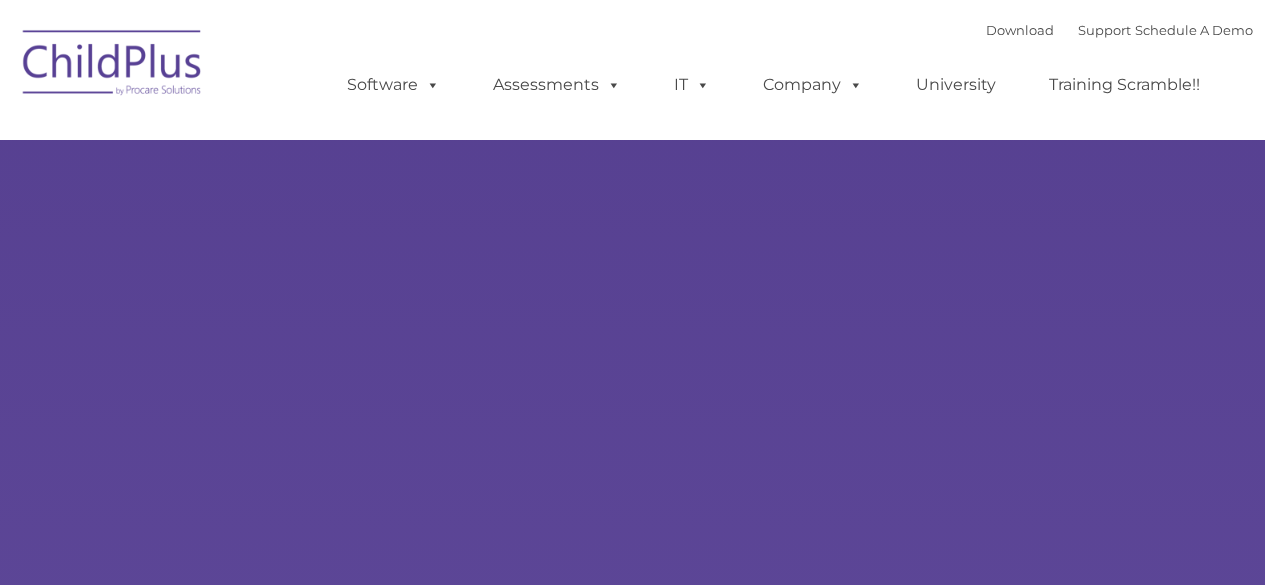 scroll, scrollTop: 0, scrollLeft: 0, axis: both 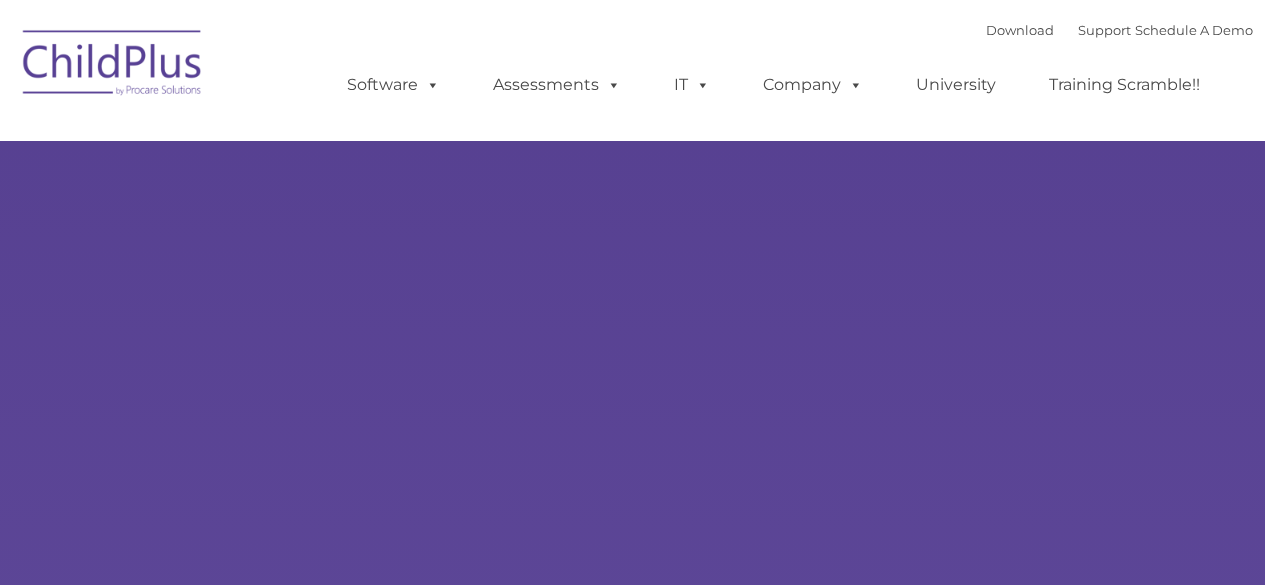 select on "MEDIUM" 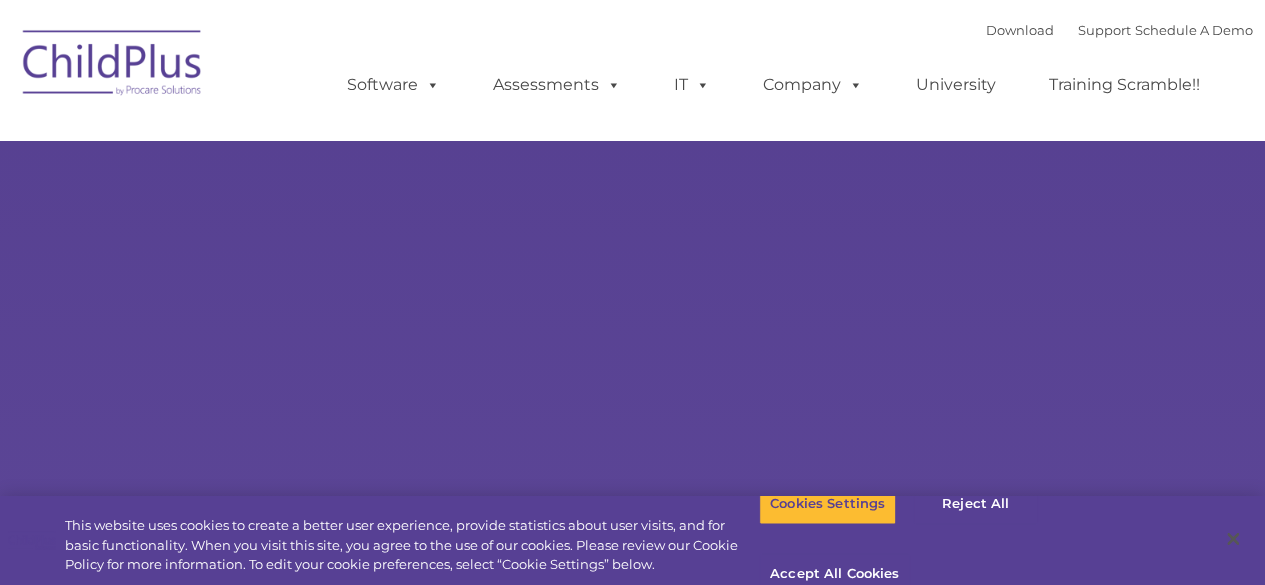 scroll, scrollTop: 0, scrollLeft: 0, axis: both 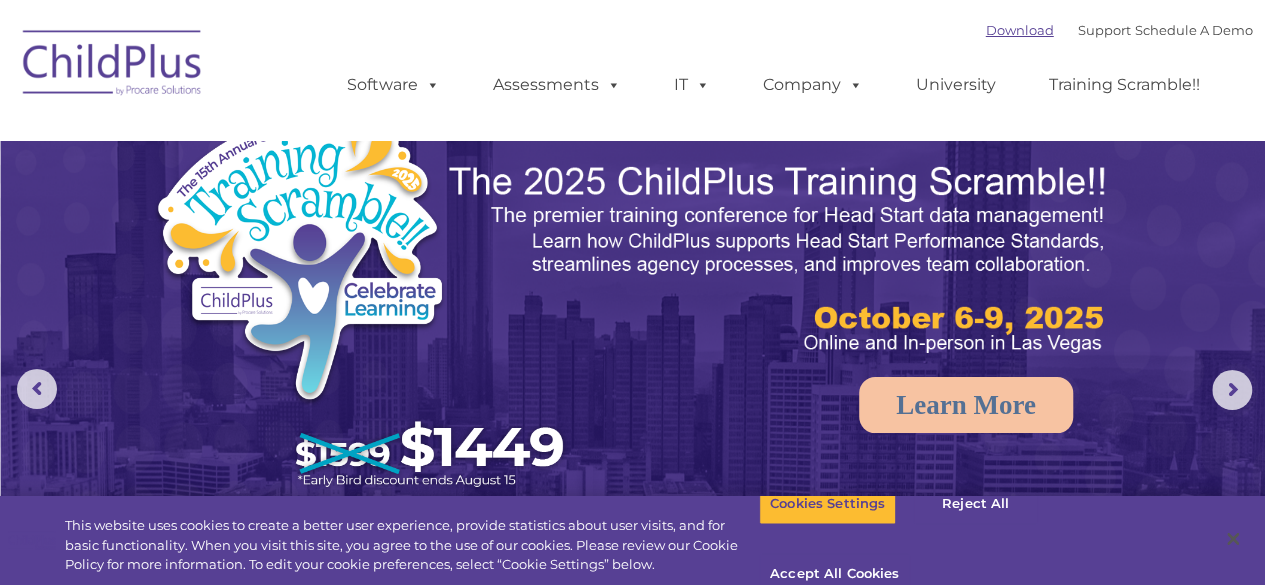 click on "Download" at bounding box center [1020, 30] 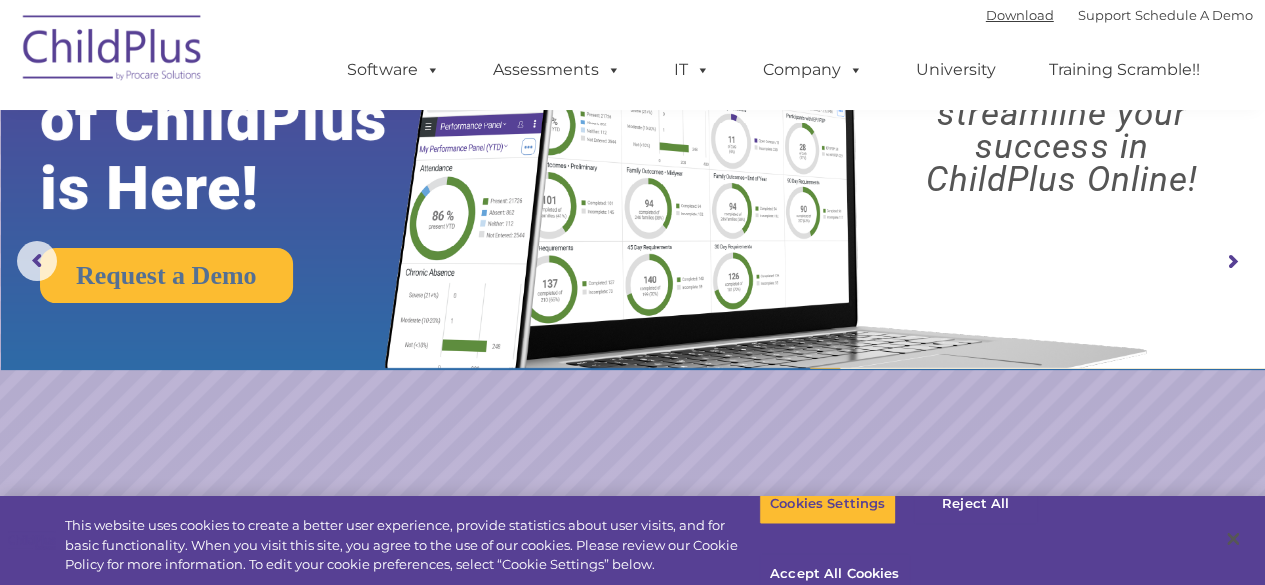 scroll, scrollTop: 0, scrollLeft: 0, axis: both 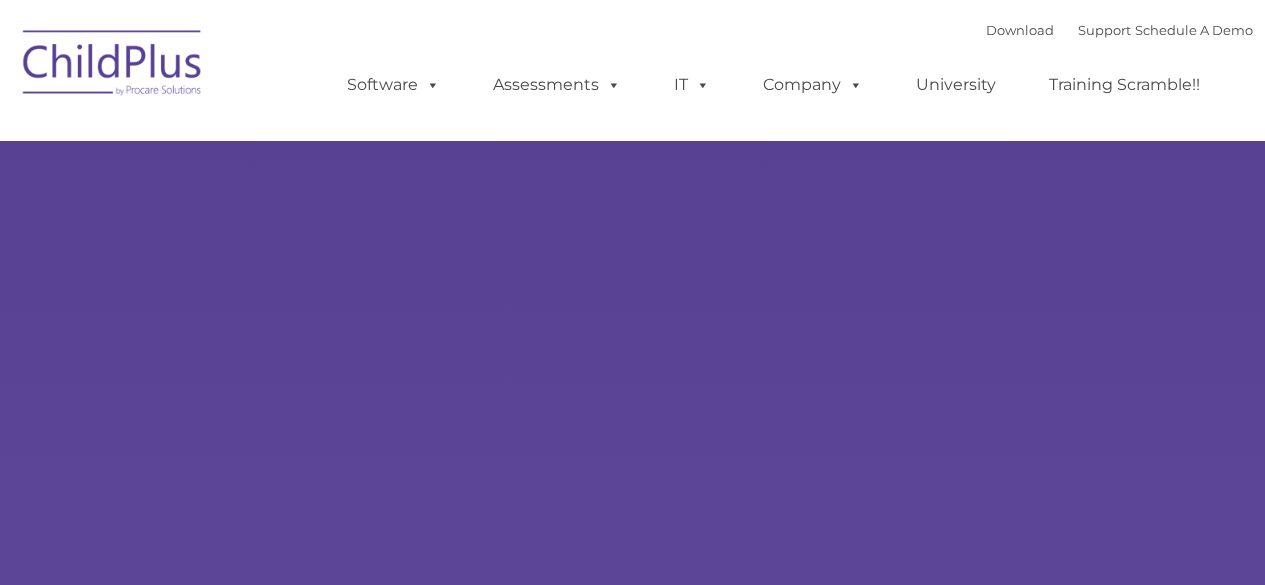 select on "MEDIUM" 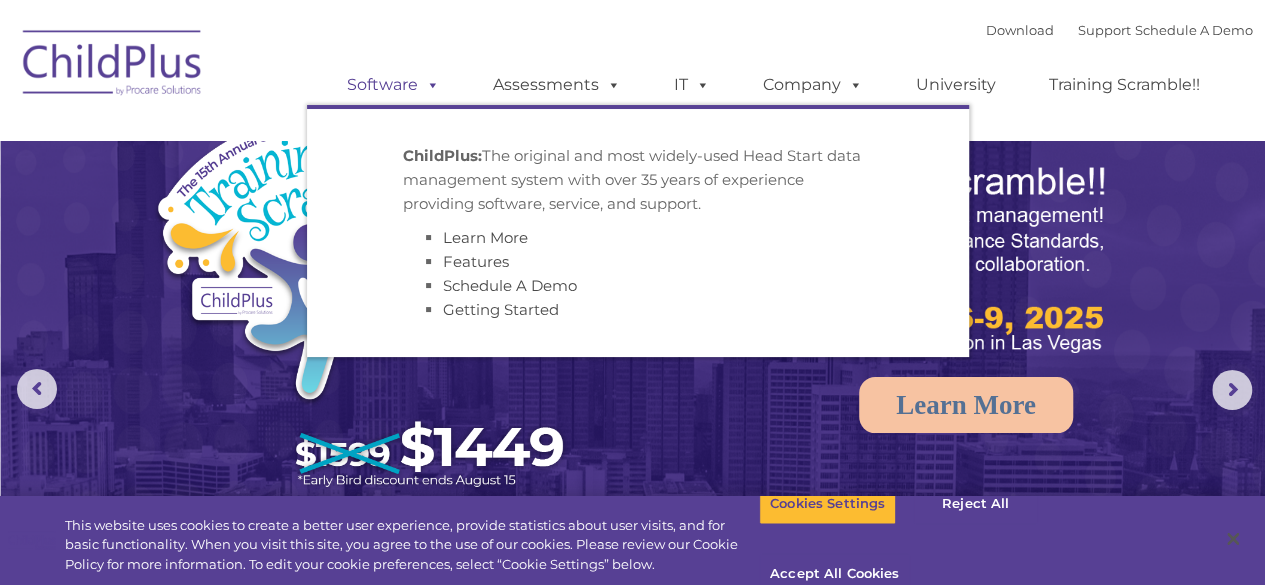 click at bounding box center [429, 84] 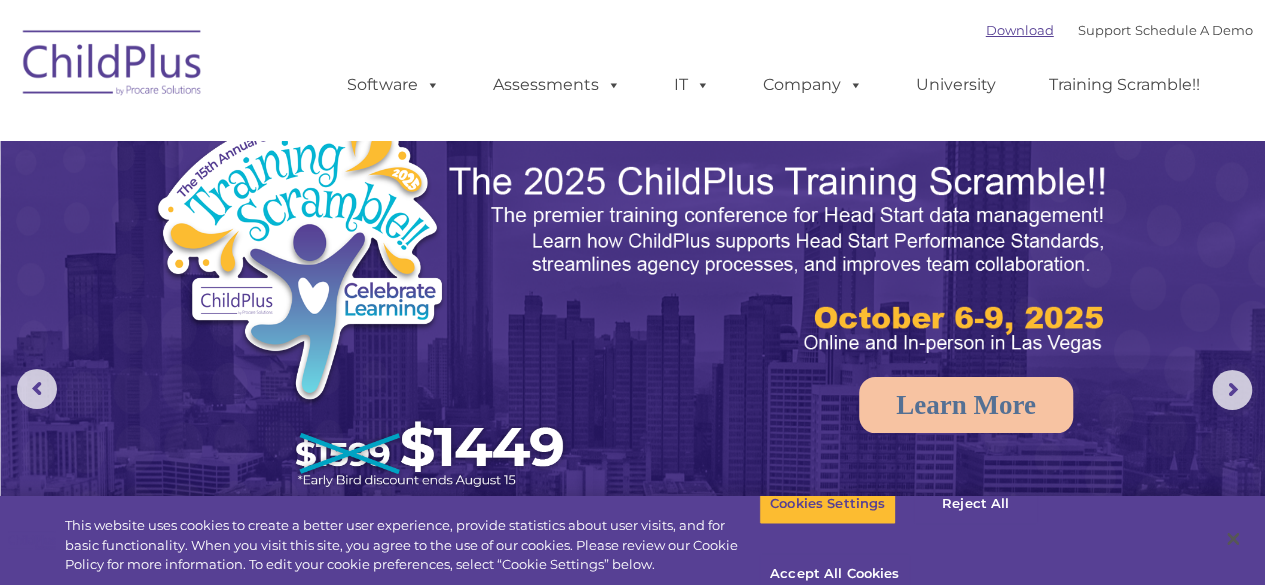 click on "Download" at bounding box center (1020, 30) 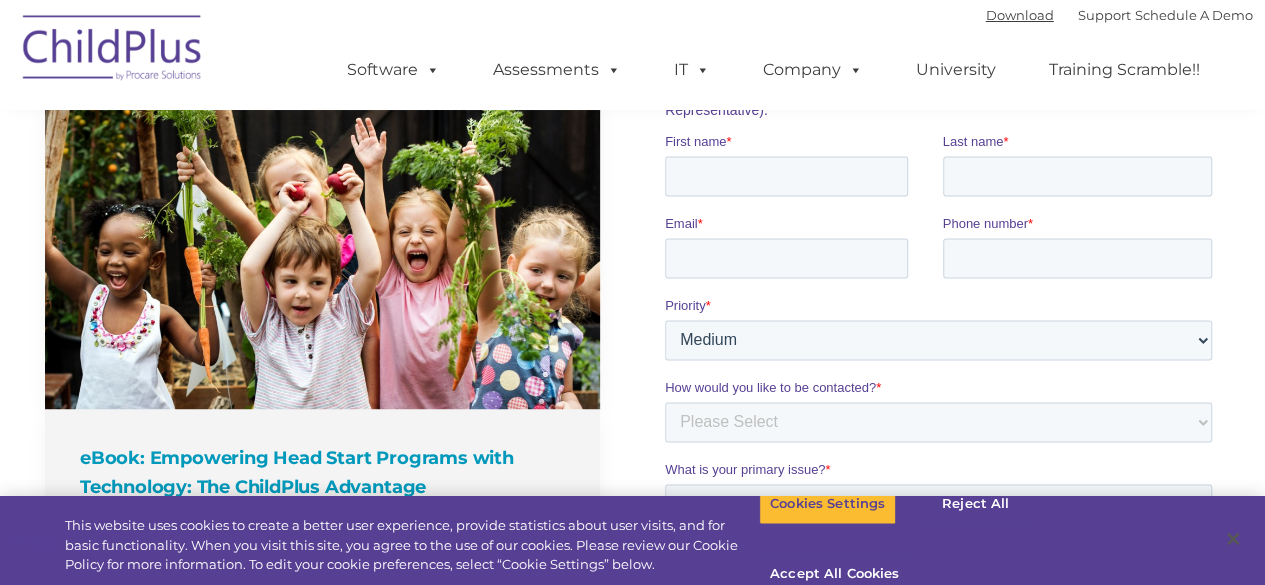 scroll, scrollTop: 1435, scrollLeft: 0, axis: vertical 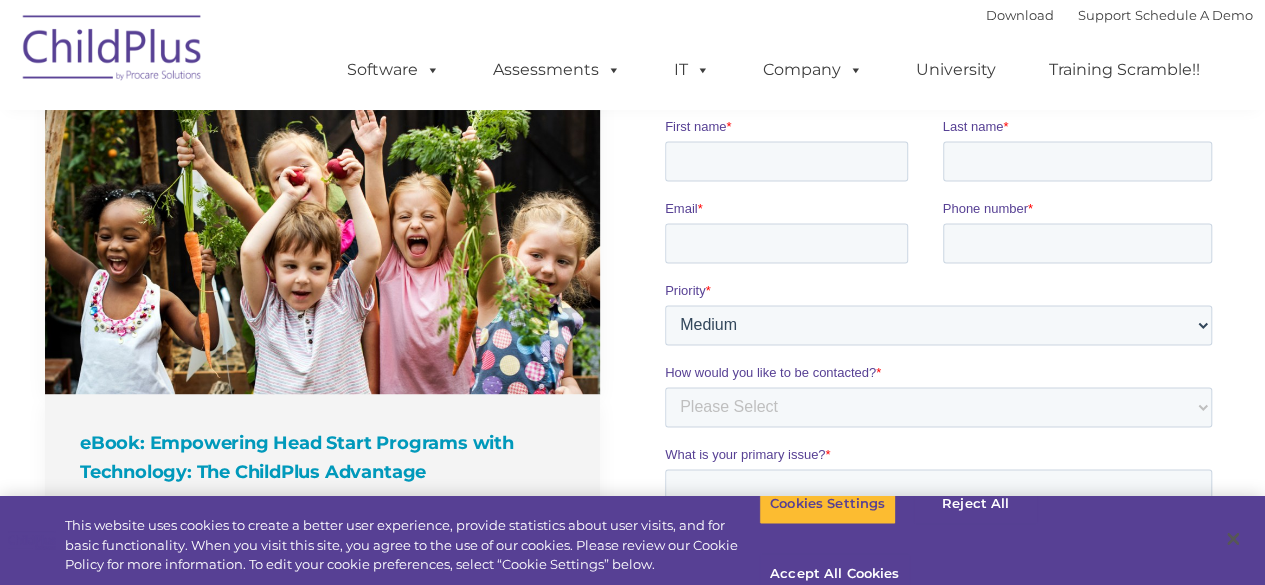 drag, startPoint x: 1172, startPoint y: 296, endPoint x: 1210, endPoint y: 331, distance: 51.662365 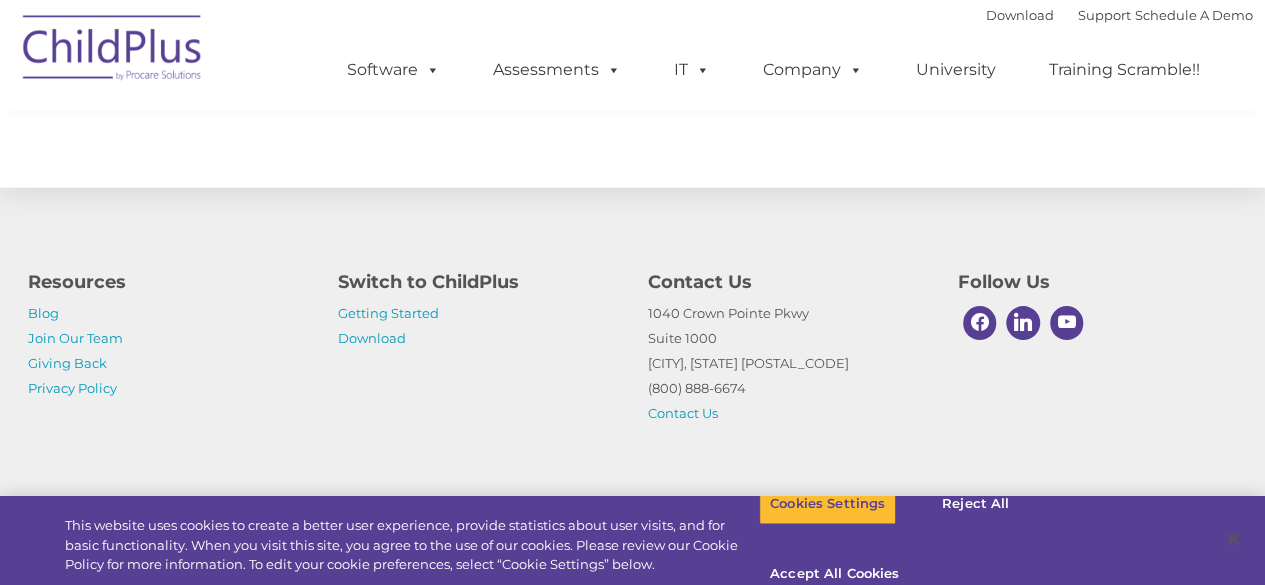 scroll, scrollTop: 2406, scrollLeft: 0, axis: vertical 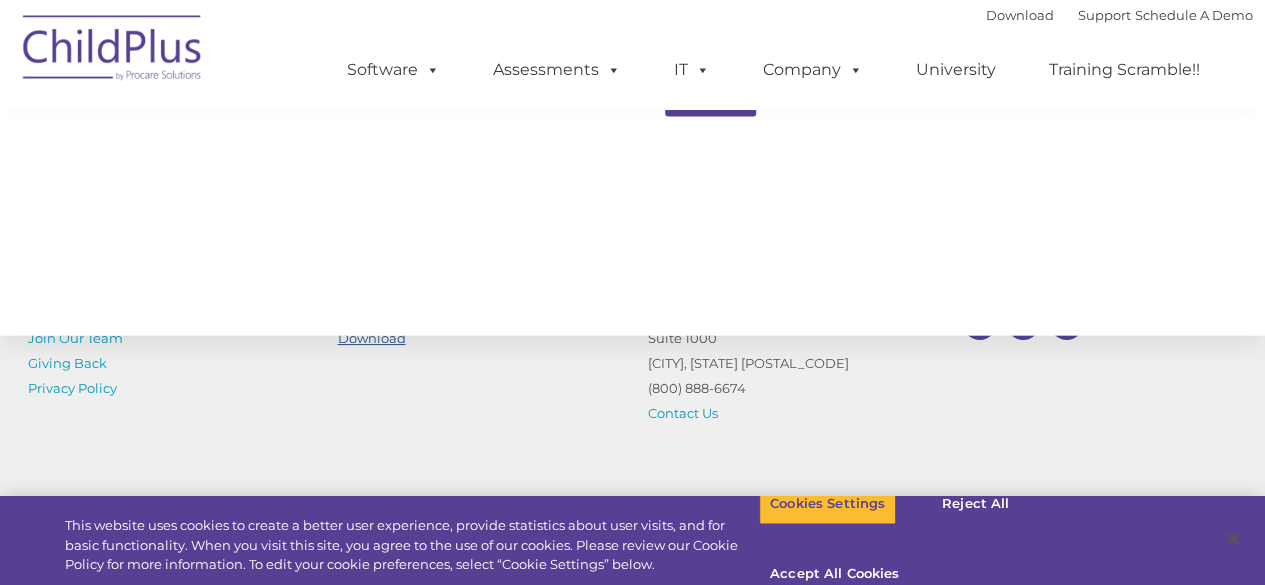 click on "Download" at bounding box center [372, 338] 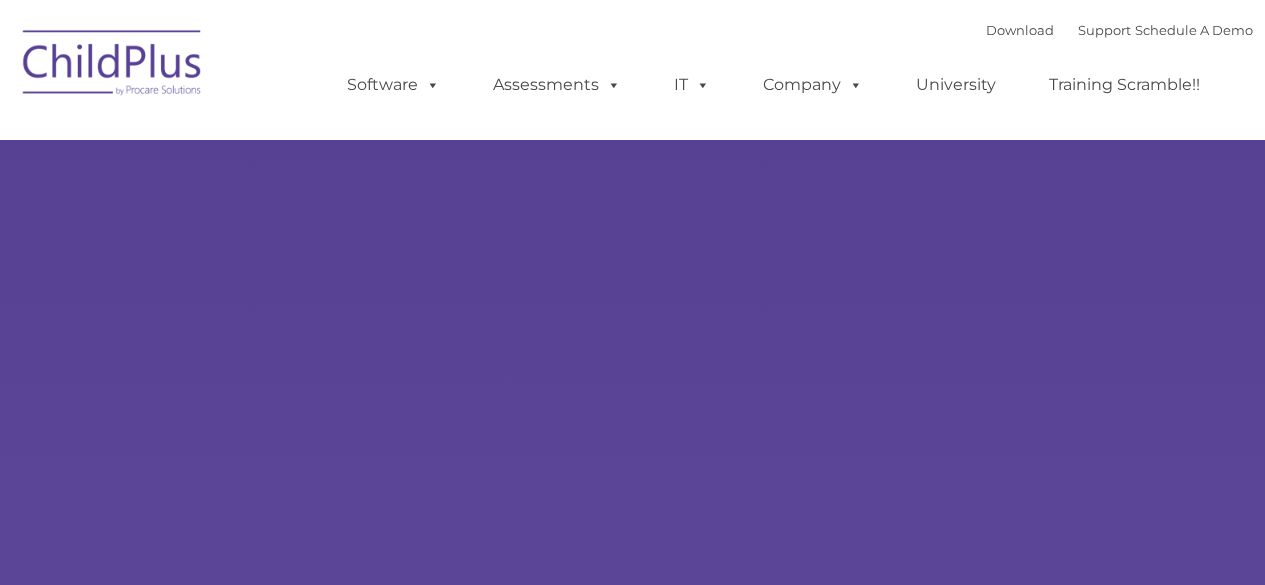 scroll, scrollTop: 0, scrollLeft: 0, axis: both 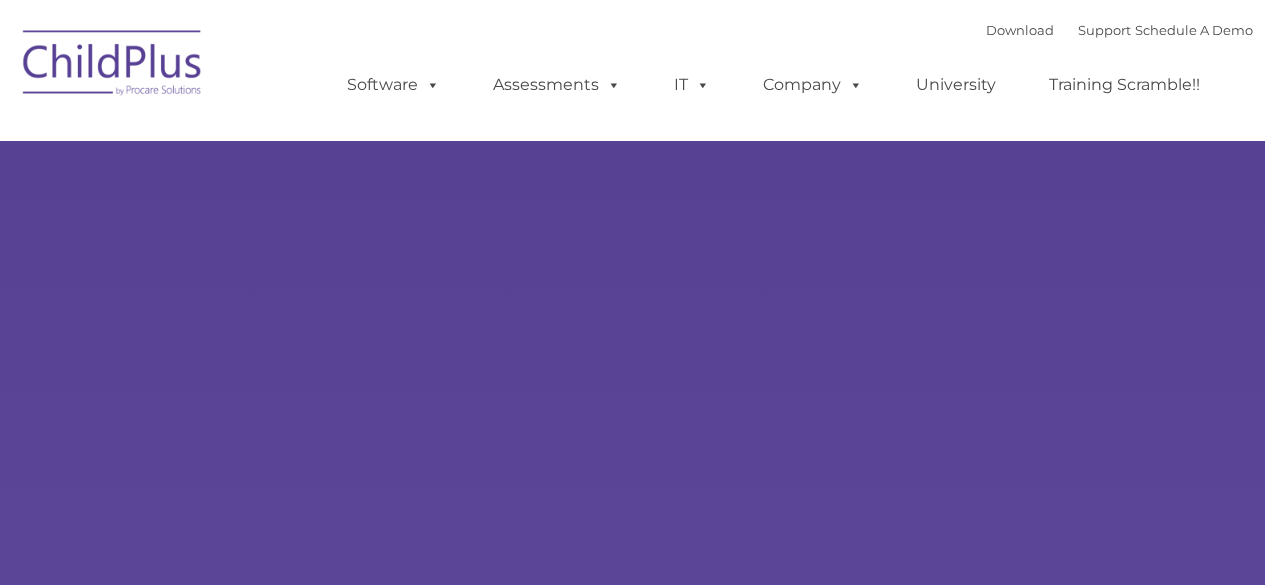 select on "MEDIUM" 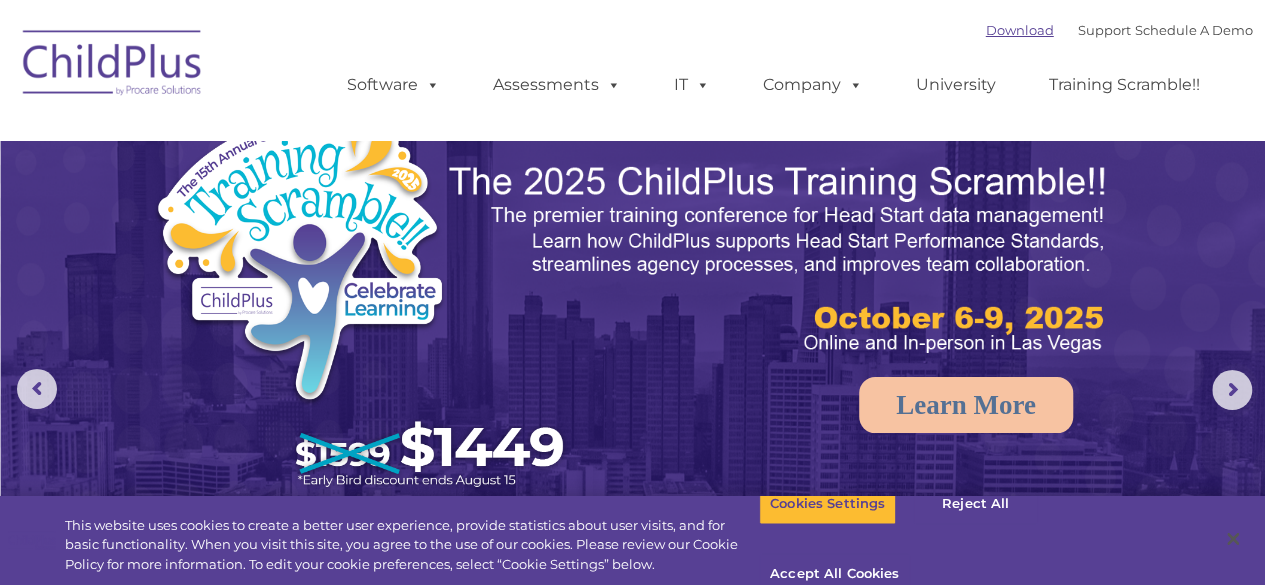 click on "Download" at bounding box center (1020, 30) 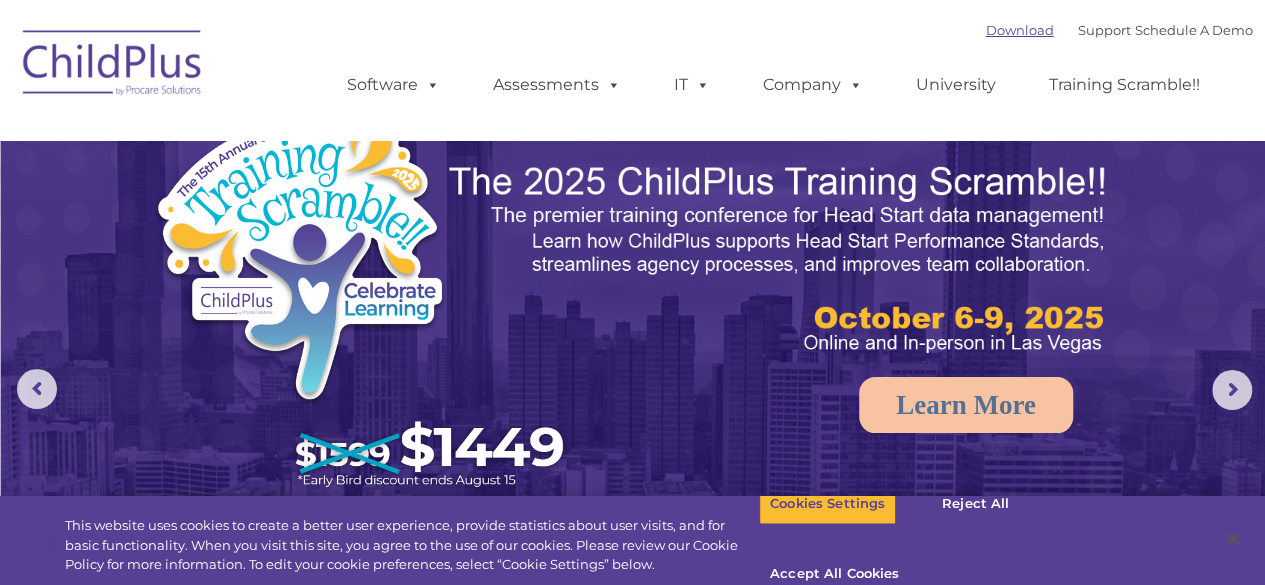 click on "Download" at bounding box center (1020, 30) 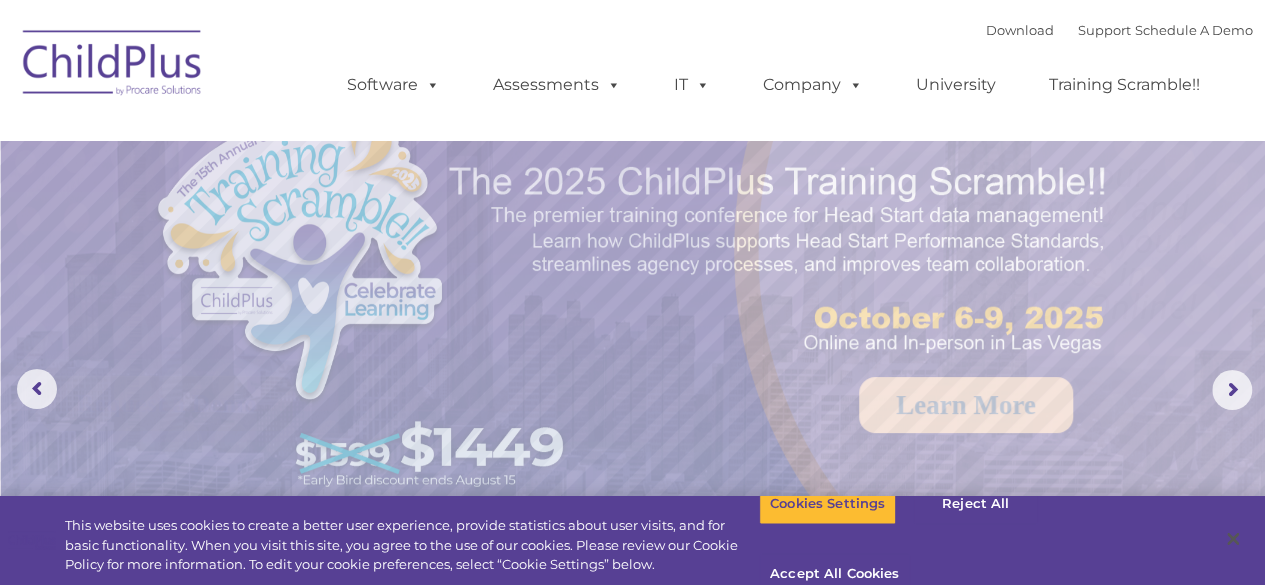 click on "Download          Support      |     Schedule A Demo
" at bounding box center (1119, 30) 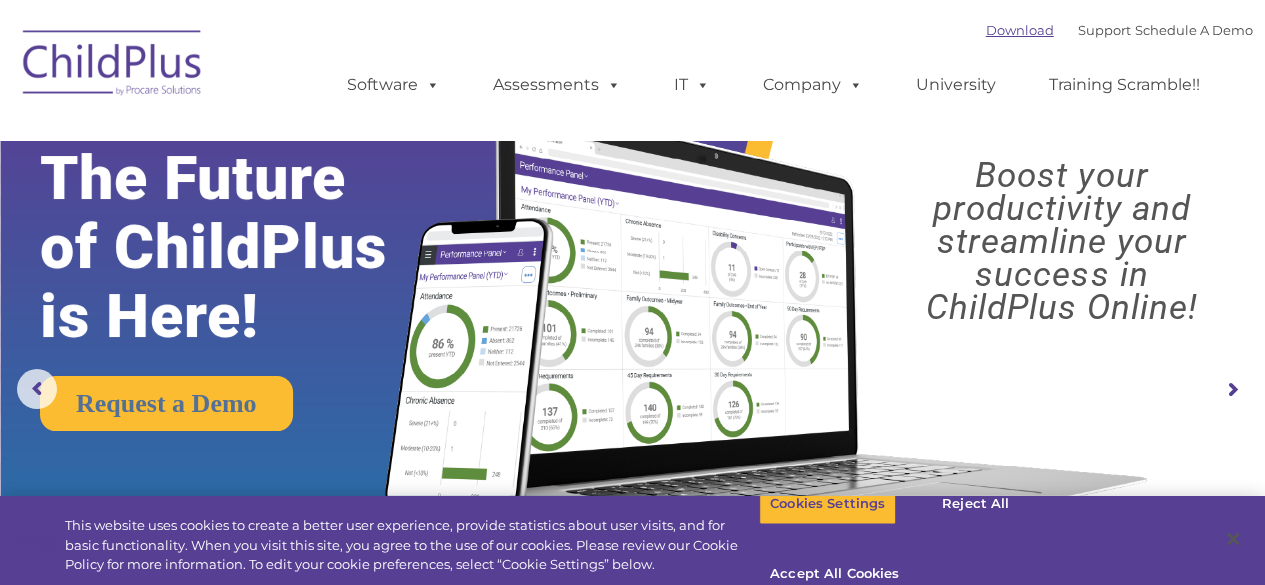 click on "Download" at bounding box center [1020, 30] 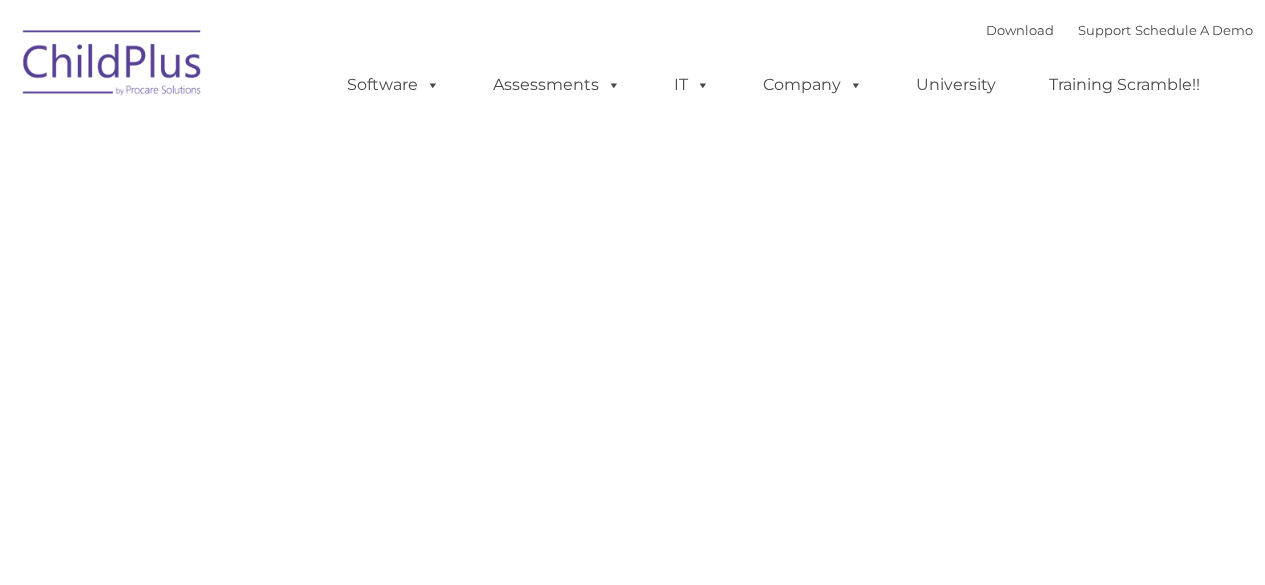 type on "" 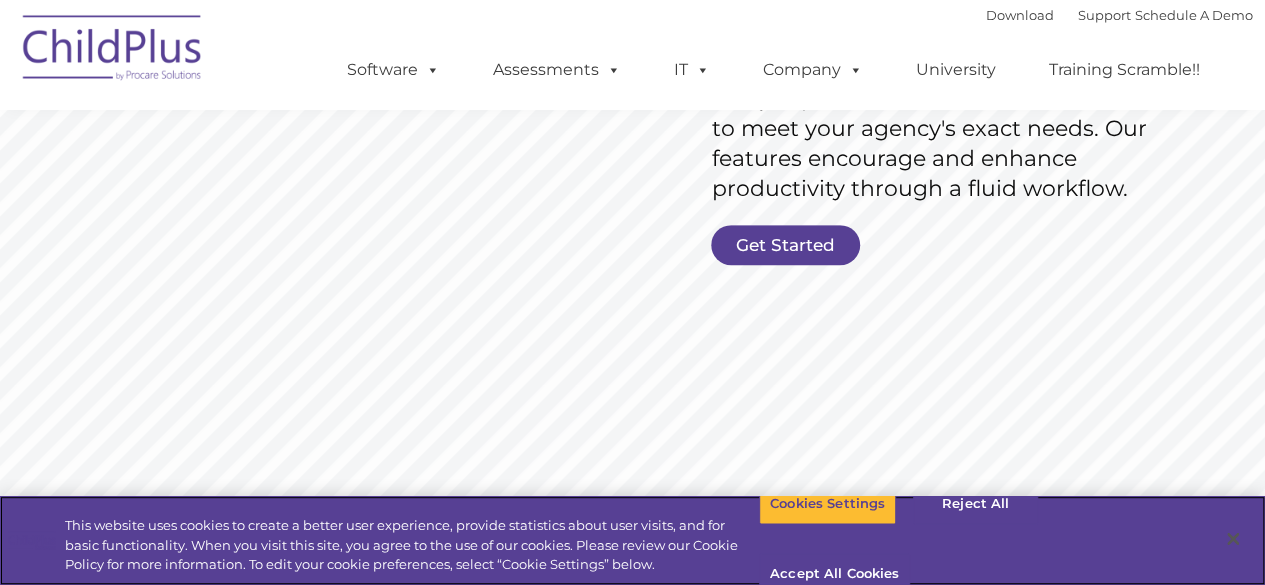 scroll, scrollTop: 450, scrollLeft: 0, axis: vertical 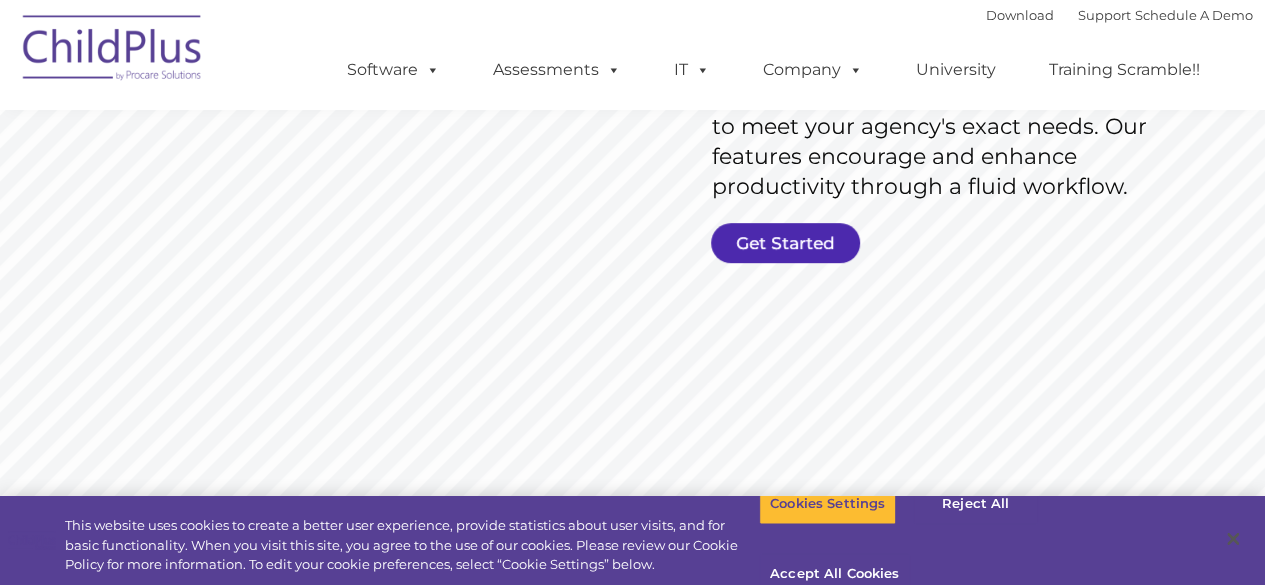 click on "Get Started" at bounding box center [785, 243] 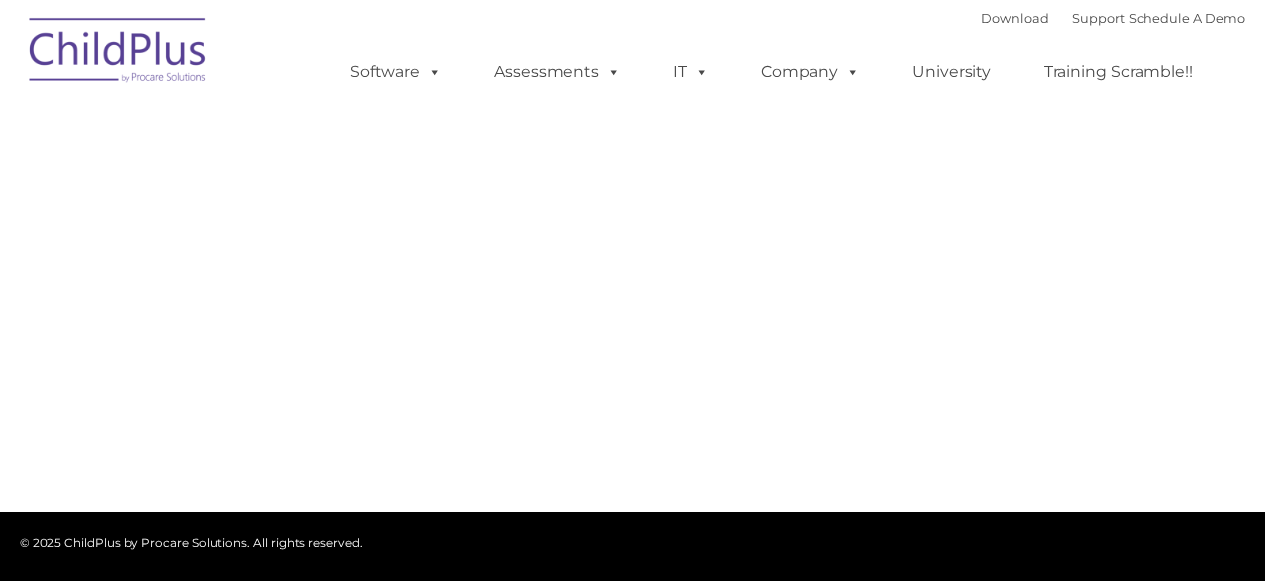 scroll, scrollTop: 0, scrollLeft: 0, axis: both 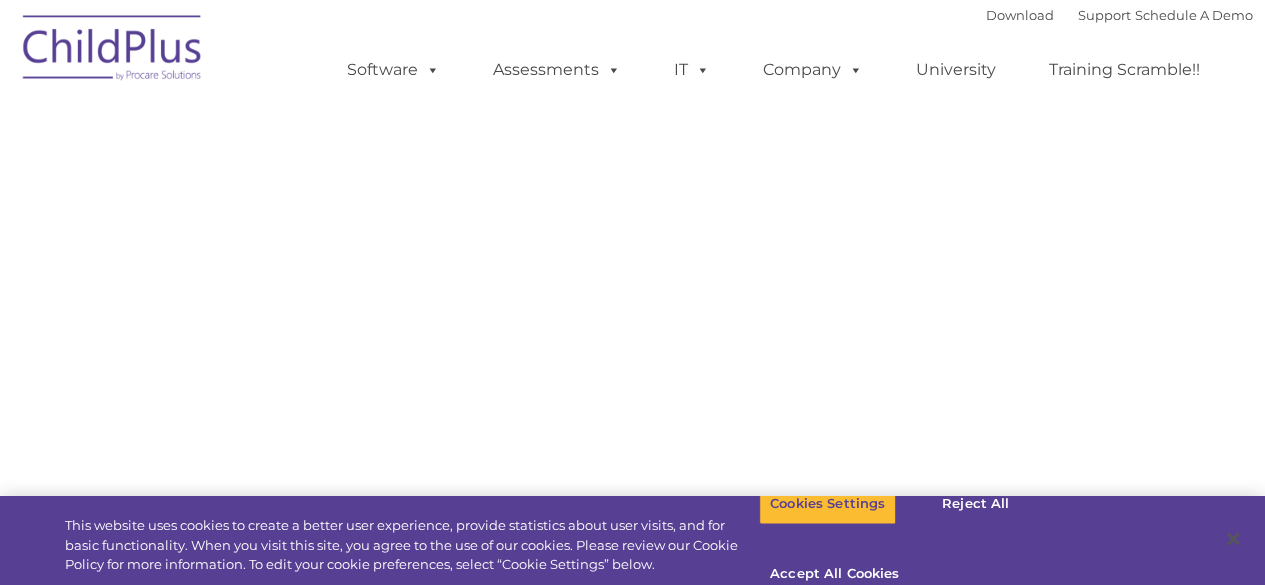select on "MEDIUM" 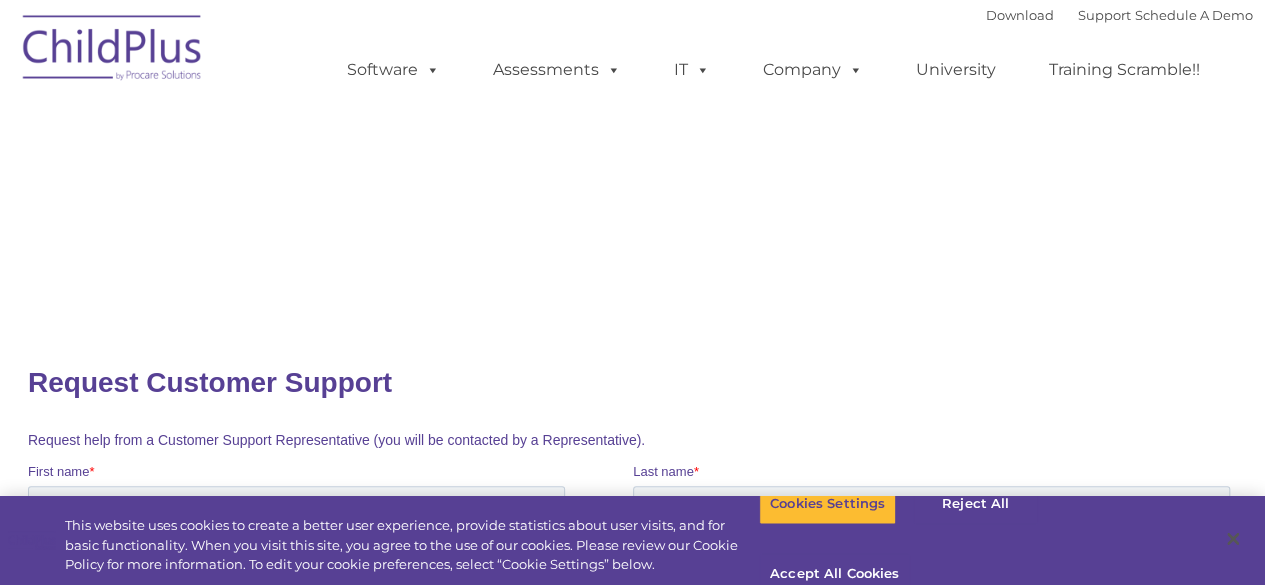 scroll, scrollTop: 0, scrollLeft: 0, axis: both 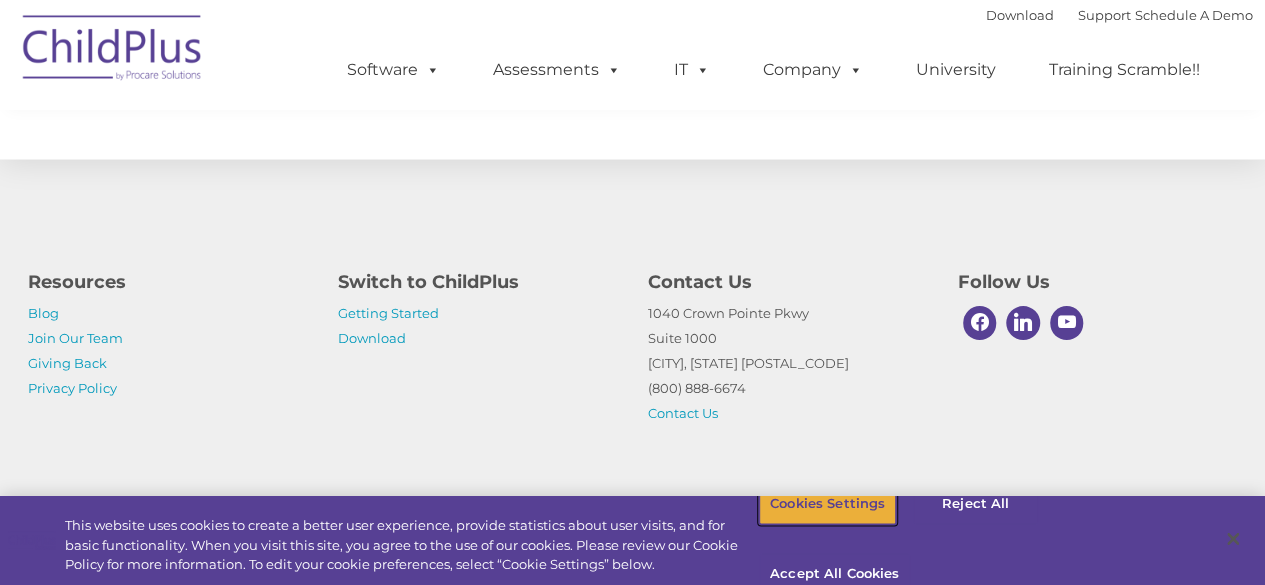 click on "Cookies Settings" at bounding box center [827, 504] 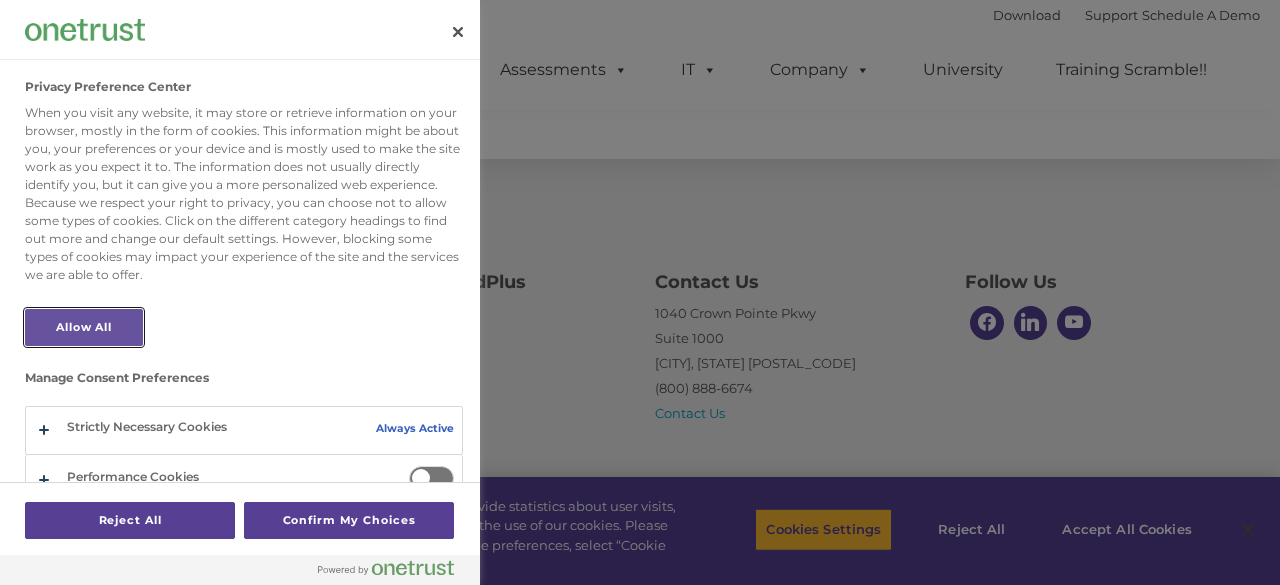 click on "Allow All" at bounding box center [84, 327] 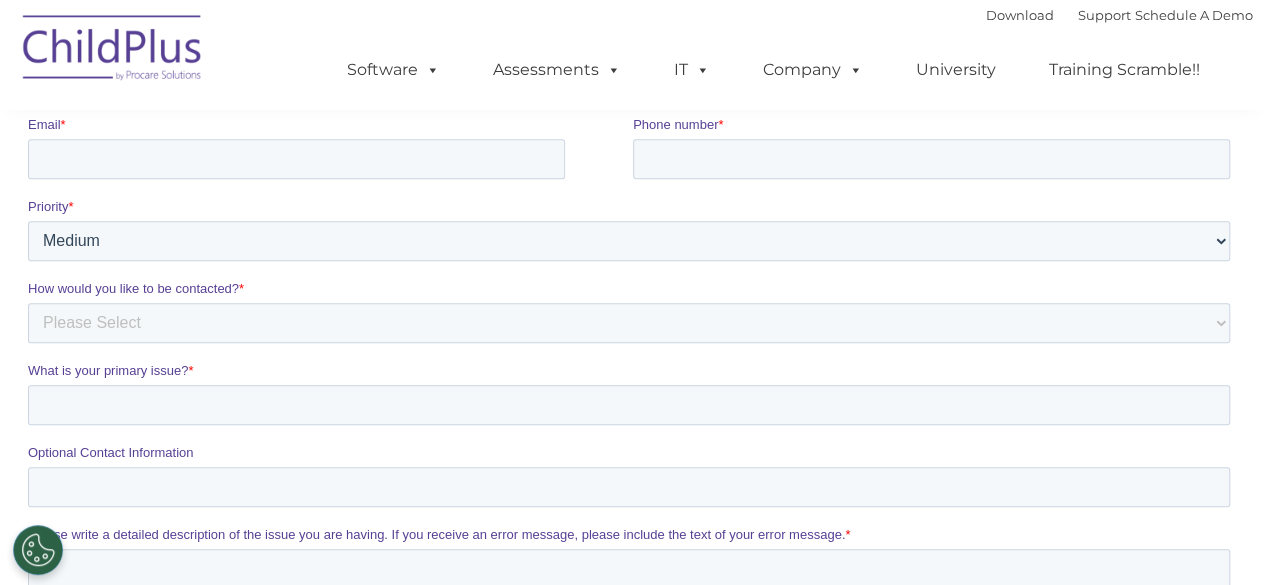 scroll, scrollTop: 403, scrollLeft: 0, axis: vertical 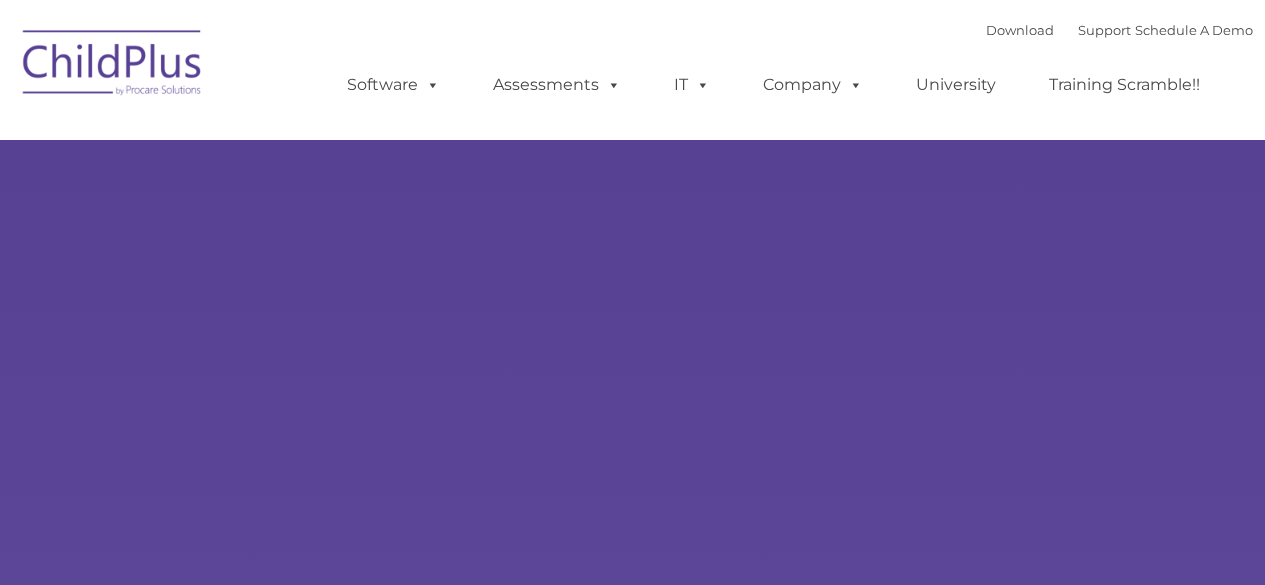 type on "" 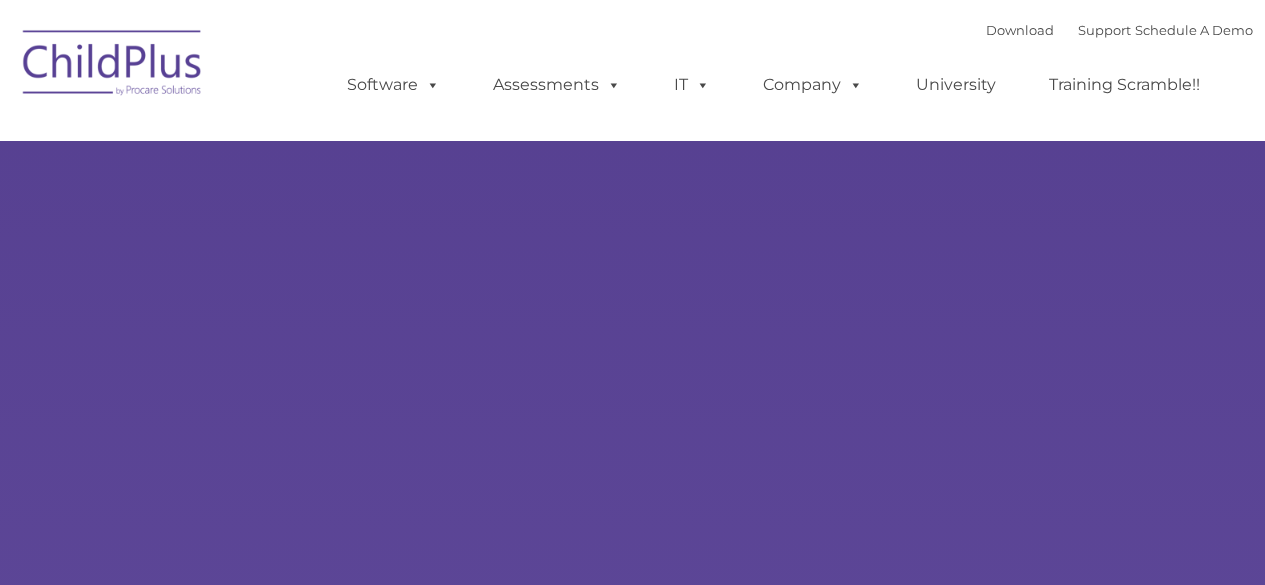 select on "MEDIUM" 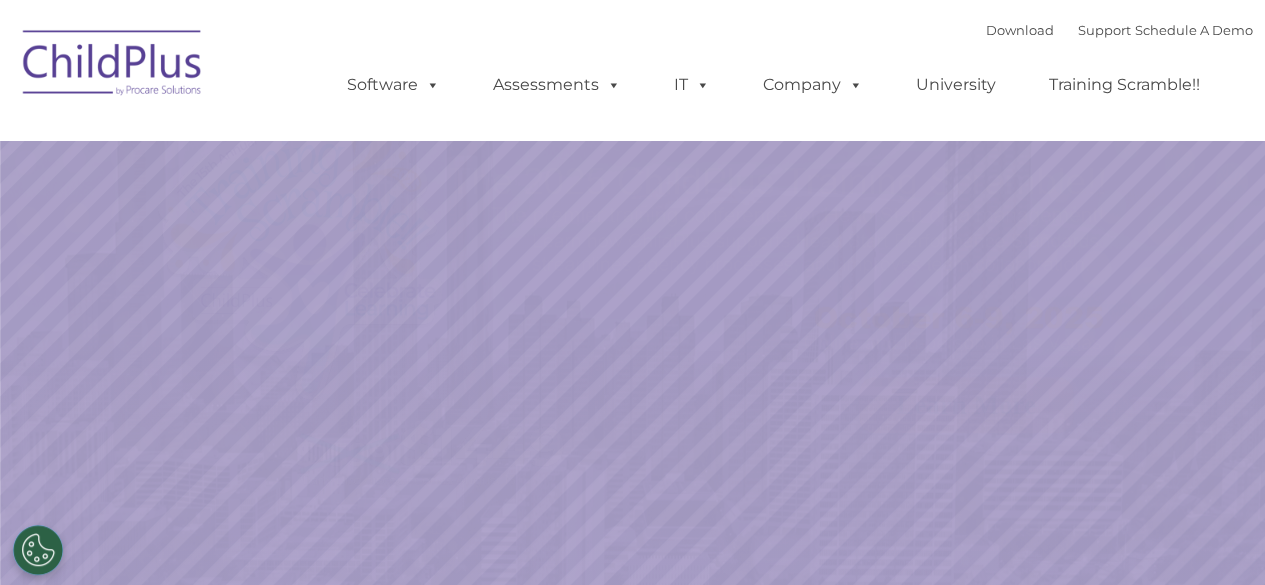 scroll, scrollTop: 0, scrollLeft: 0, axis: both 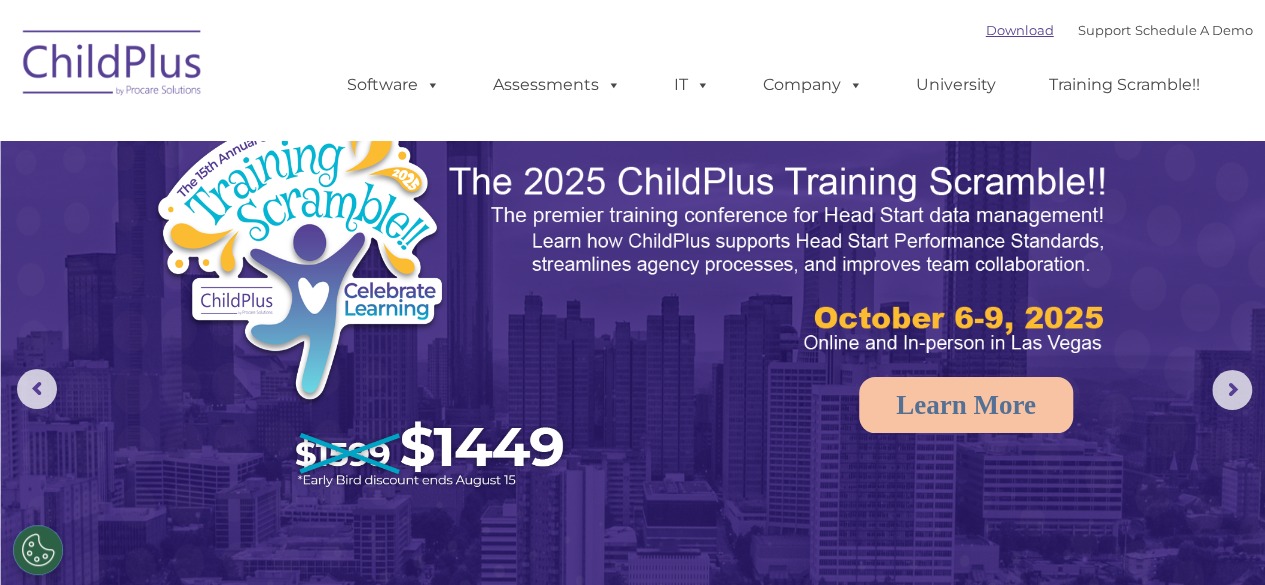 click on "Download" at bounding box center (1020, 30) 